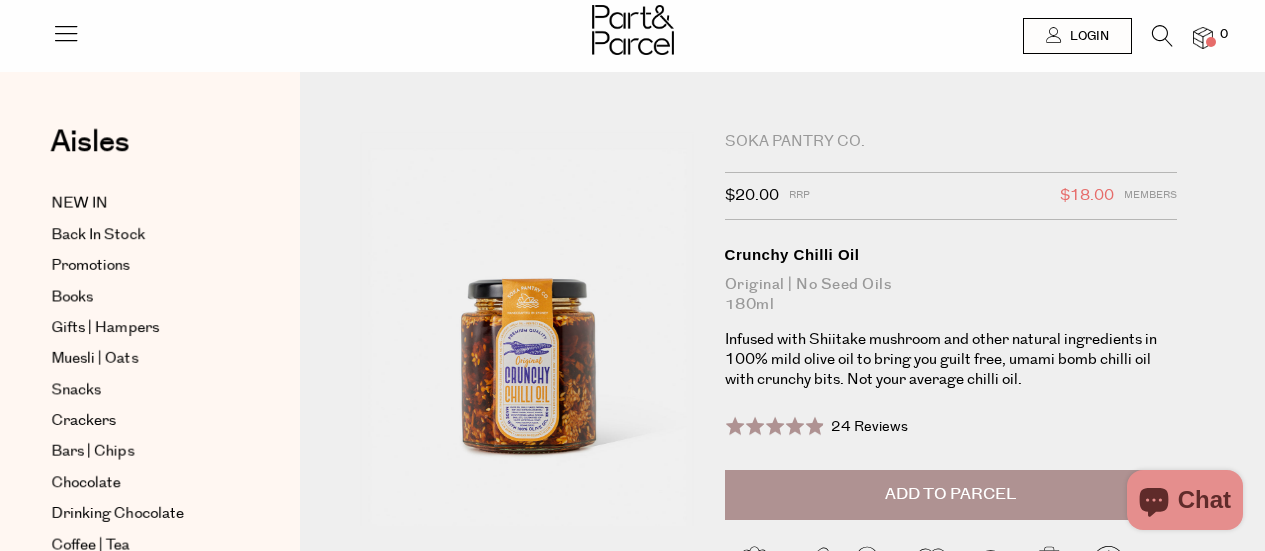 scroll, scrollTop: 0, scrollLeft: 0, axis: both 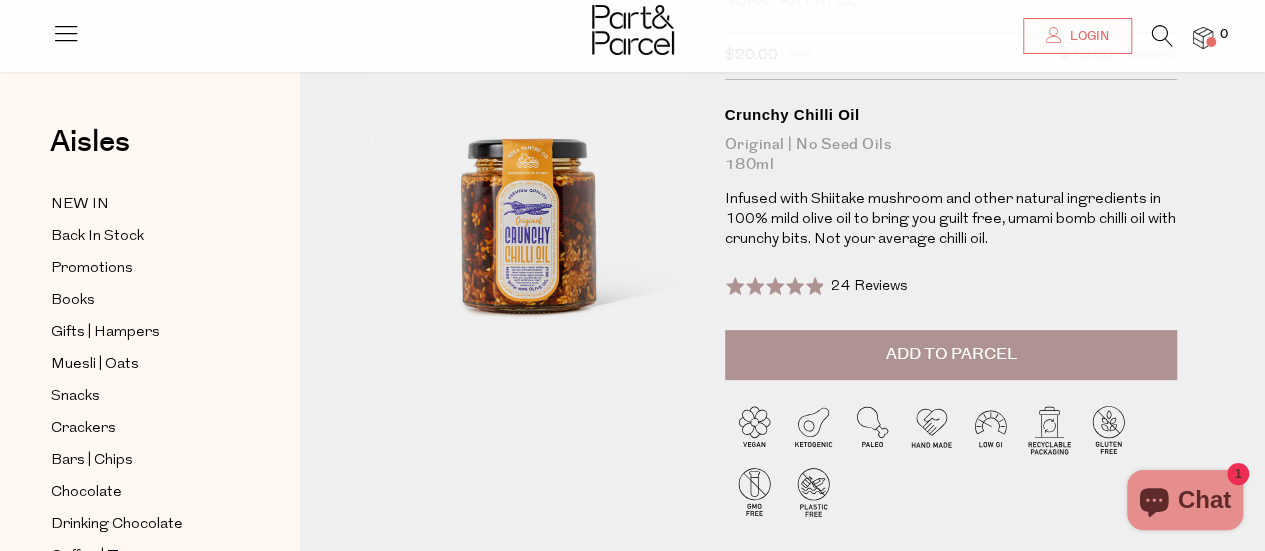 click on "Add to Parcel" at bounding box center [951, 355] 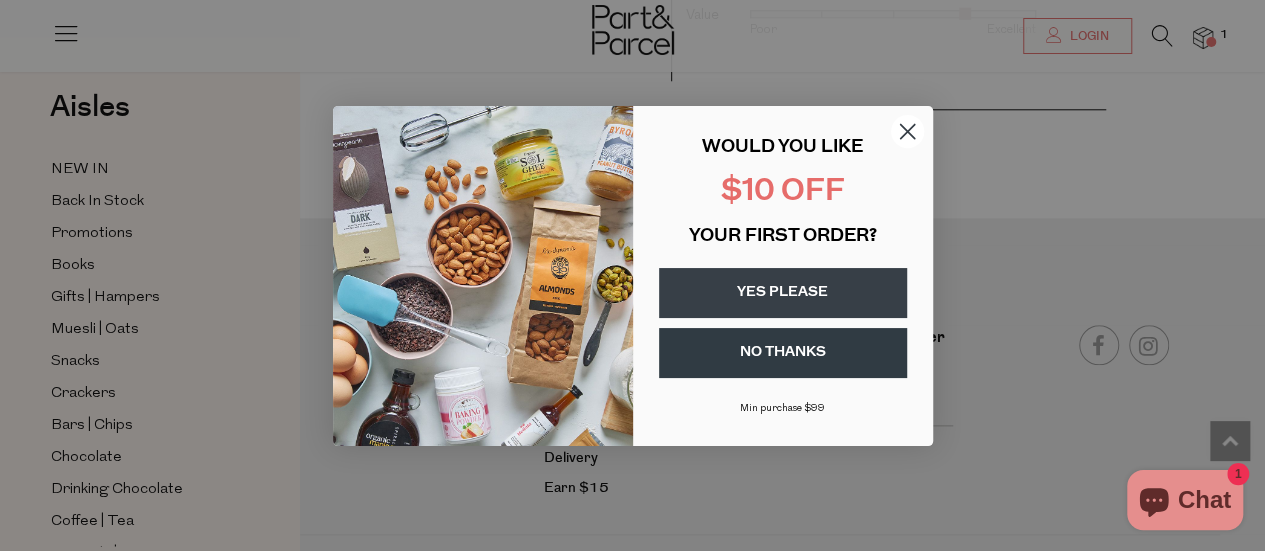 scroll, scrollTop: 4846, scrollLeft: 0, axis: vertical 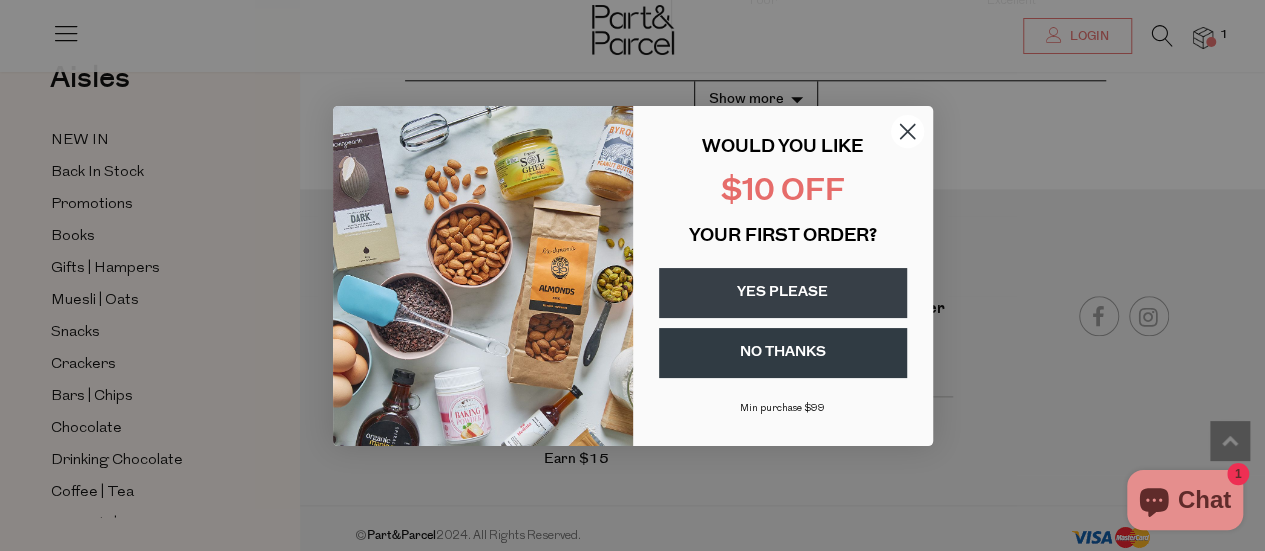 click 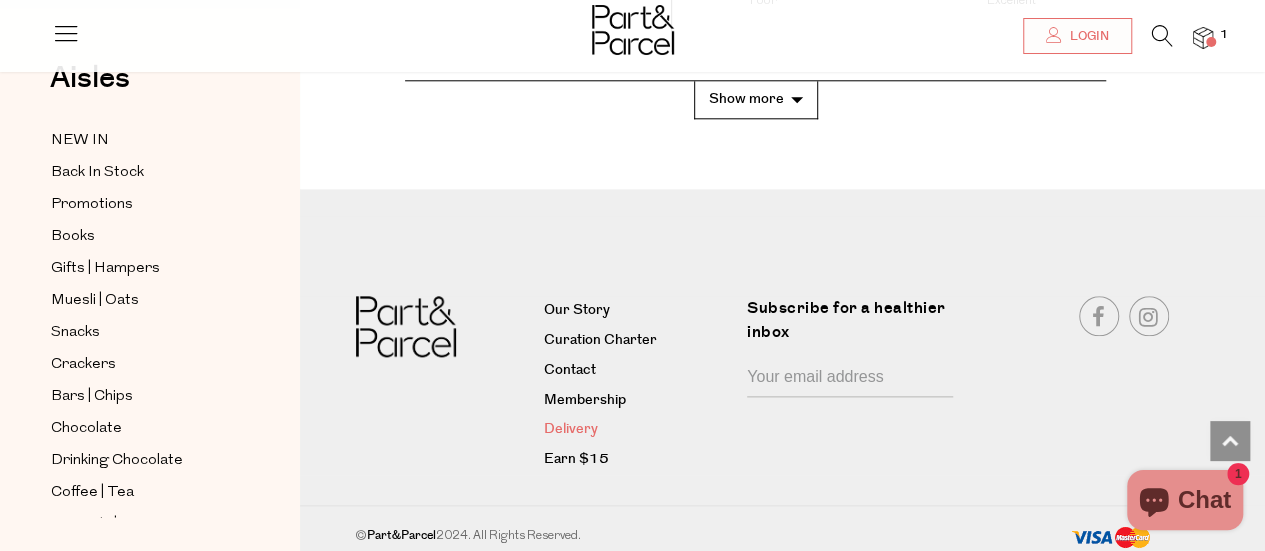 click on "Delivery" at bounding box center [638, 430] 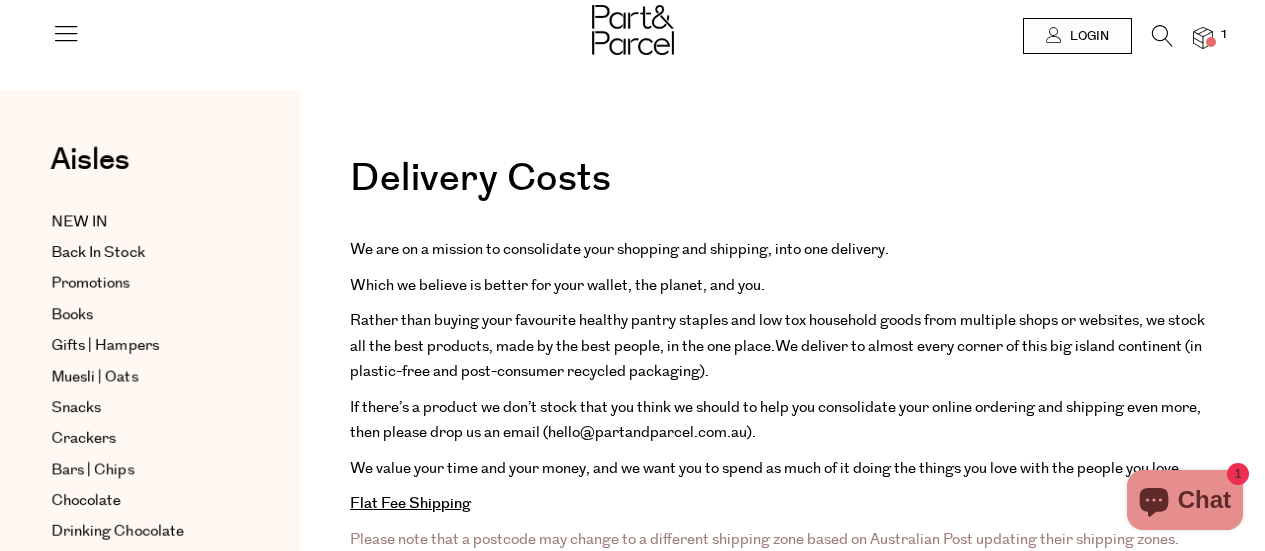 scroll, scrollTop: 0, scrollLeft: 0, axis: both 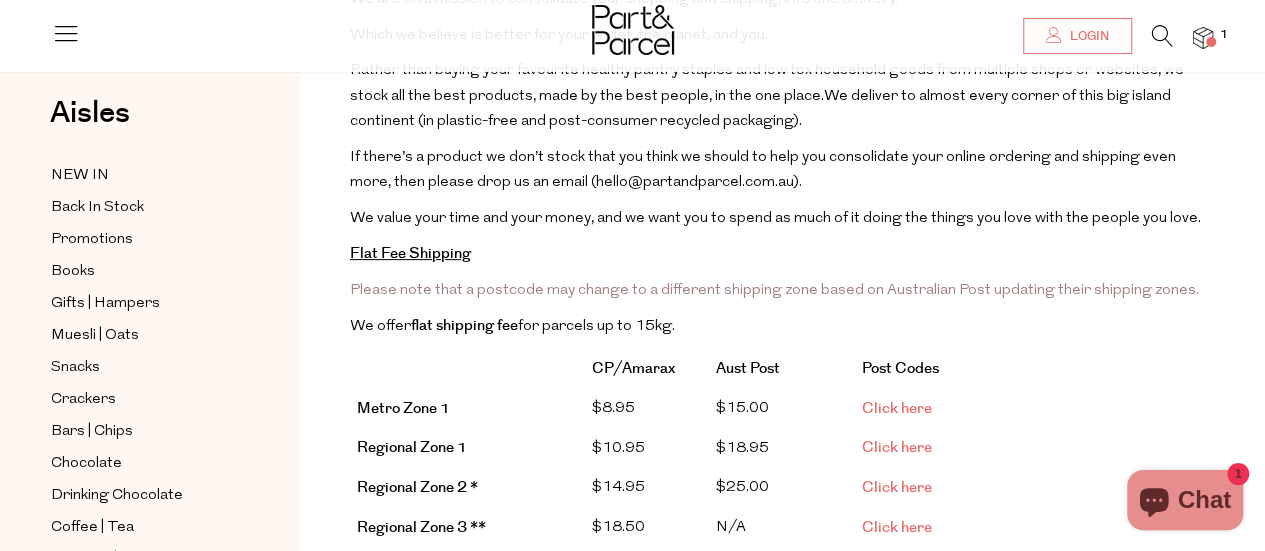 click on "Click here" at bounding box center [897, 408] 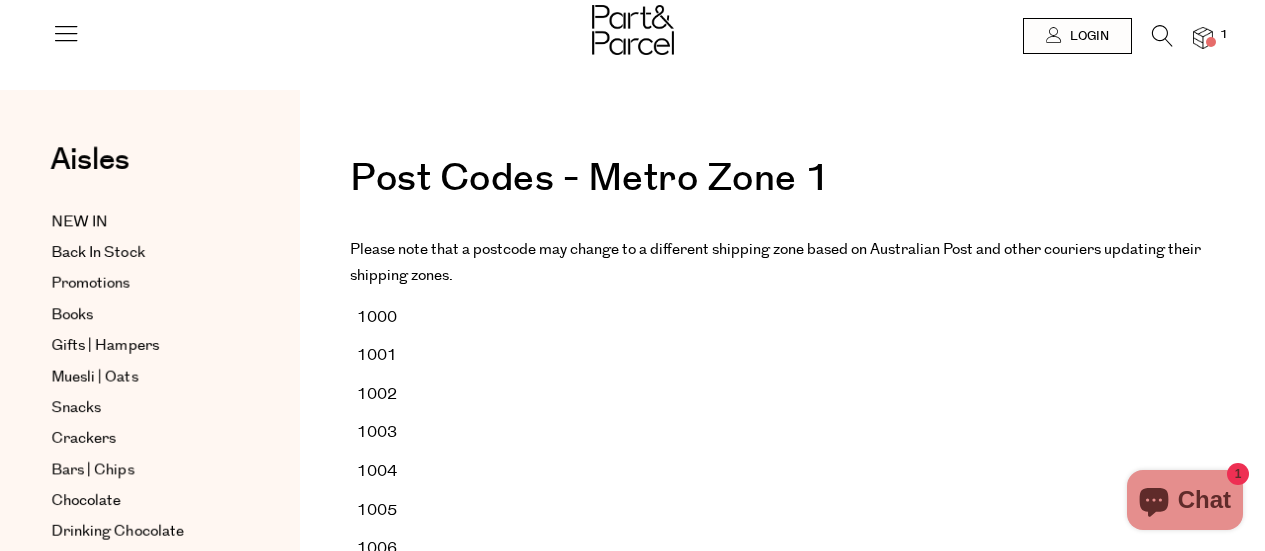 scroll, scrollTop: 0, scrollLeft: 0, axis: both 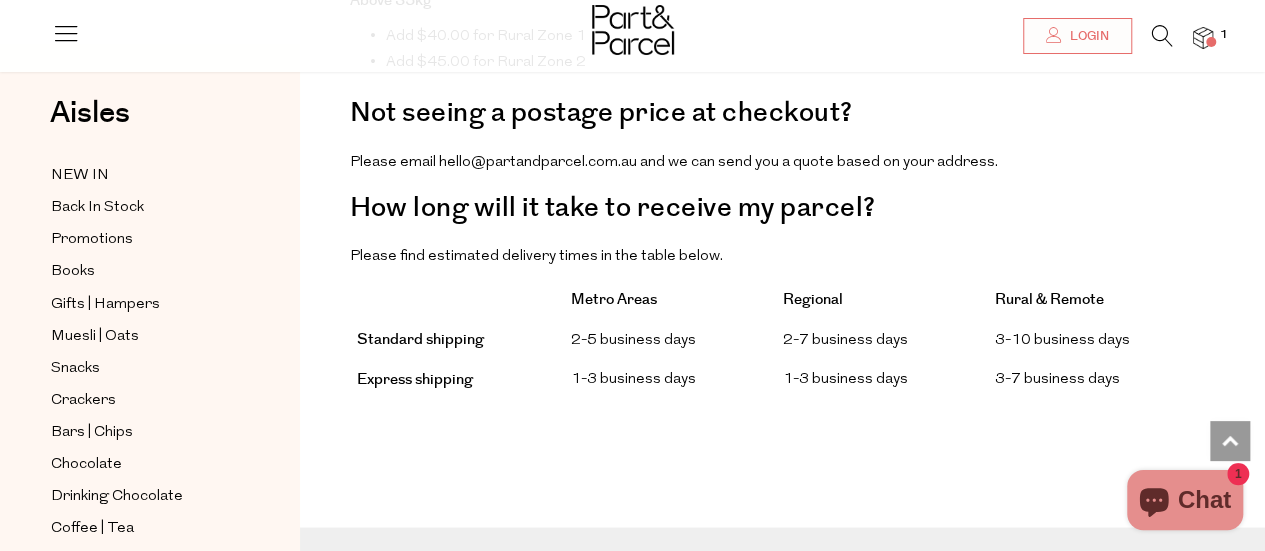 click at bounding box center [633, 30] 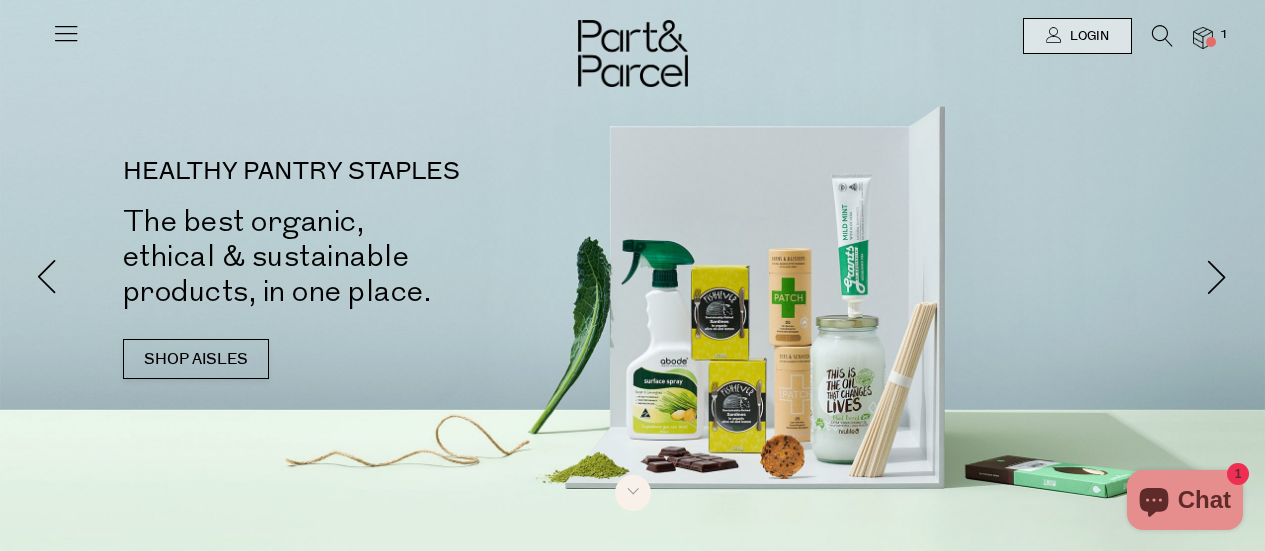 scroll, scrollTop: 0, scrollLeft: 0, axis: both 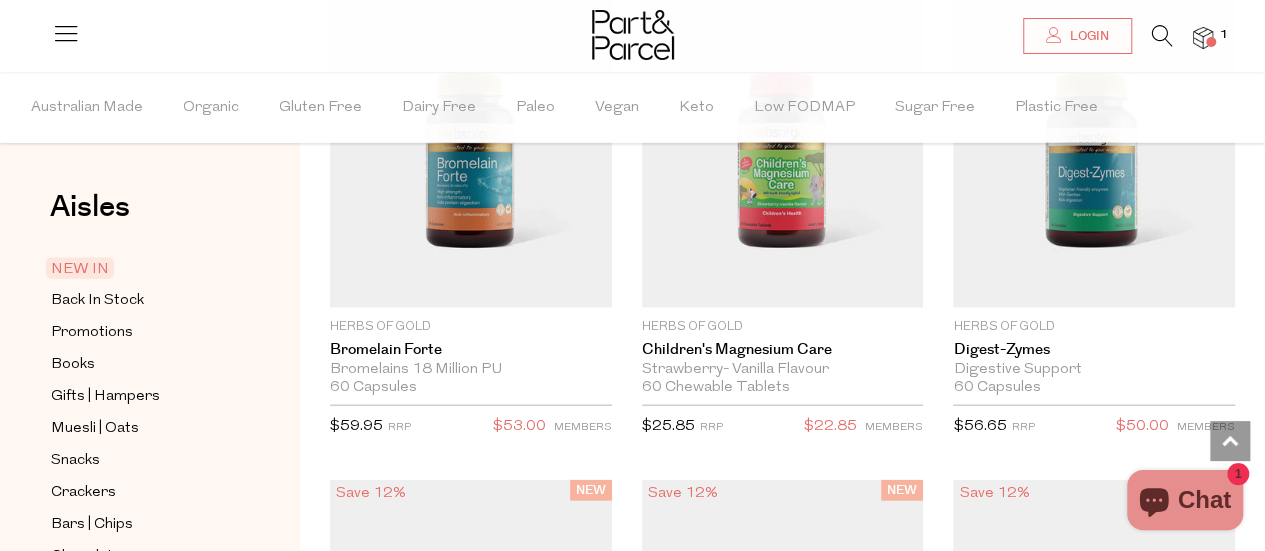 click at bounding box center [66, 33] 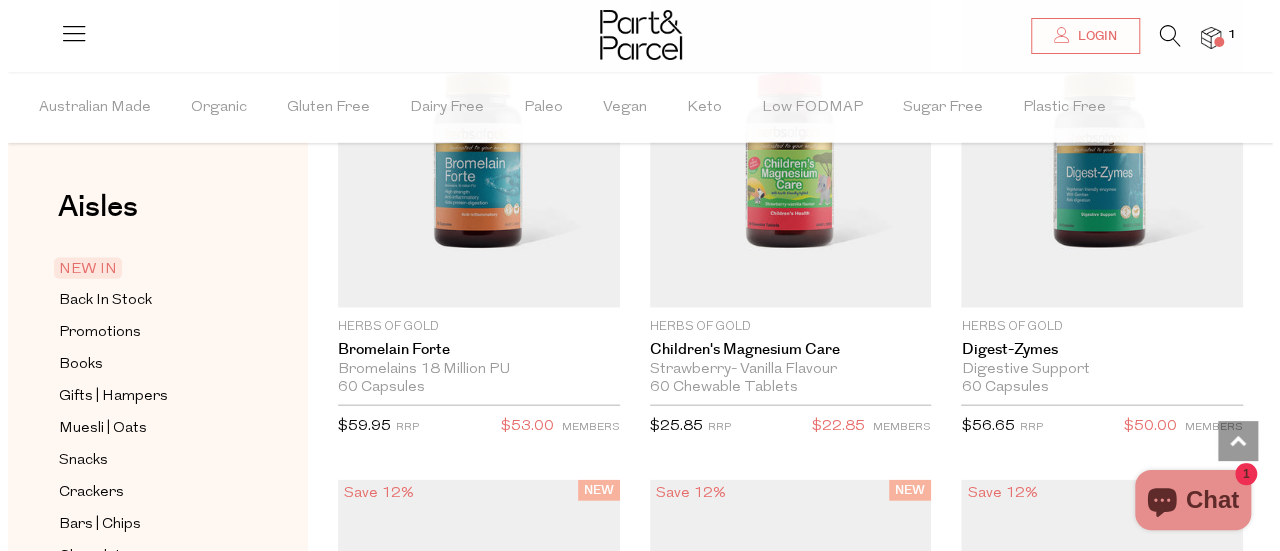 scroll, scrollTop: 2099, scrollLeft: 0, axis: vertical 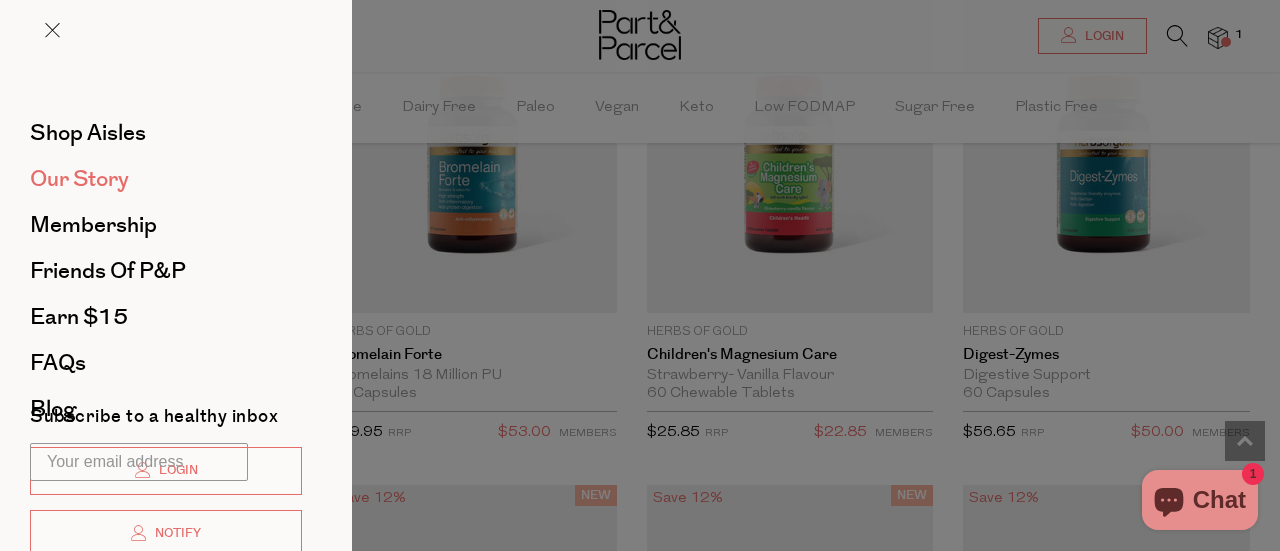 click on "Our Story" at bounding box center [79, 179] 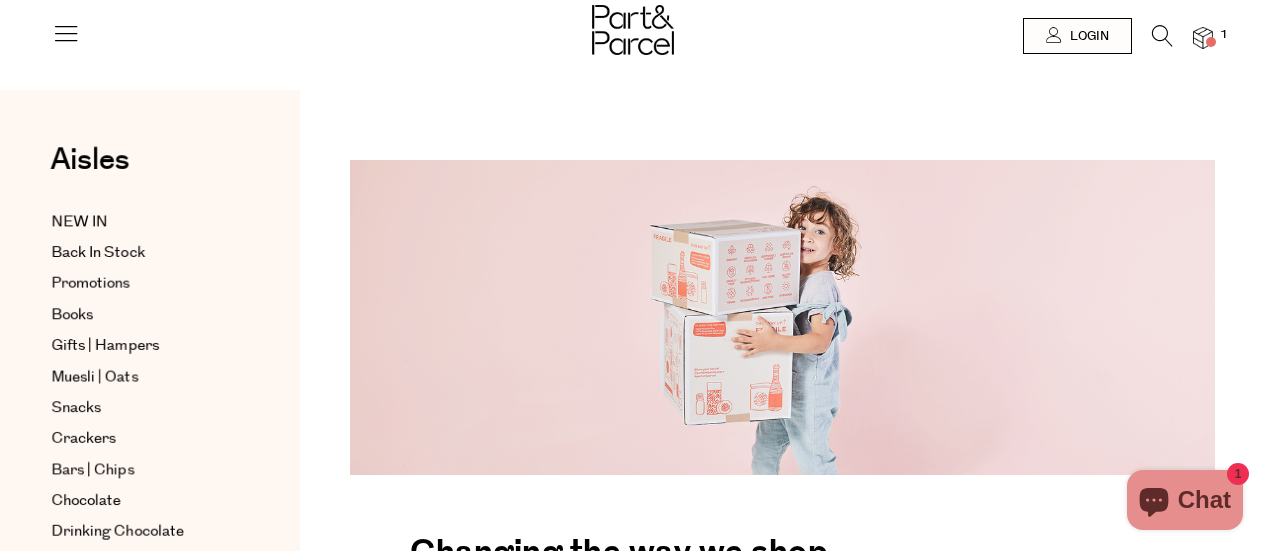 scroll, scrollTop: 0, scrollLeft: 0, axis: both 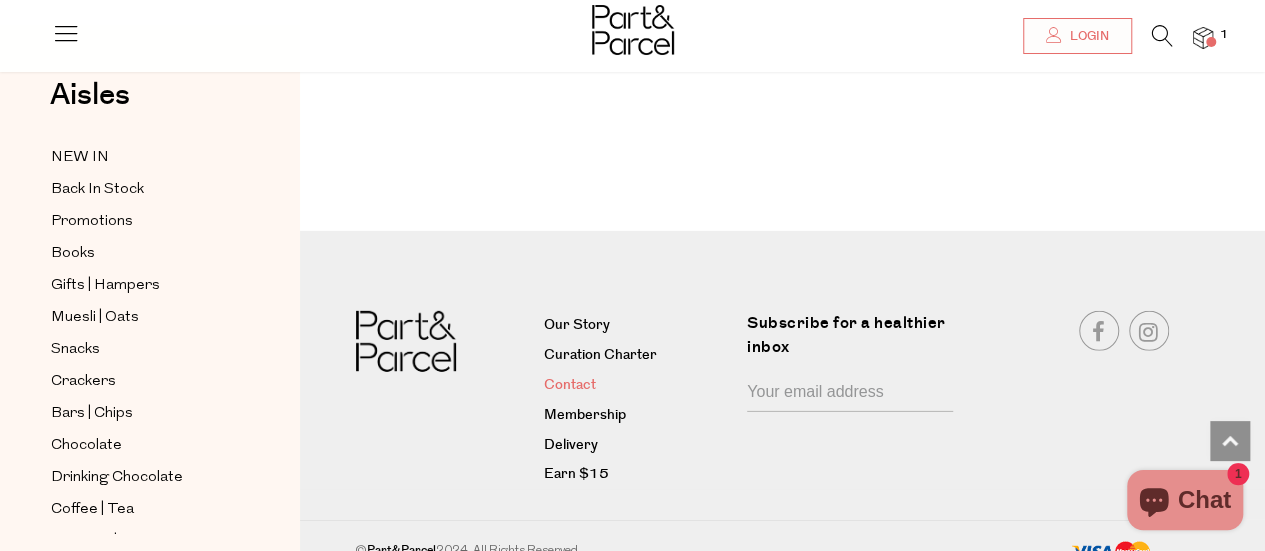 click on "Contact" at bounding box center (638, 386) 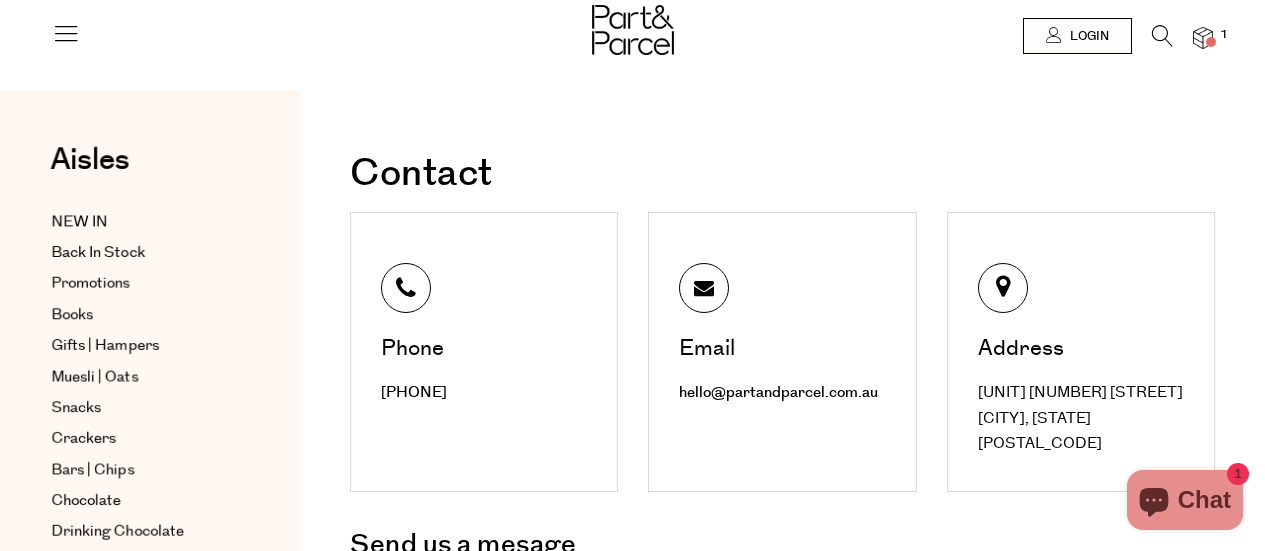 scroll, scrollTop: 0, scrollLeft: 0, axis: both 